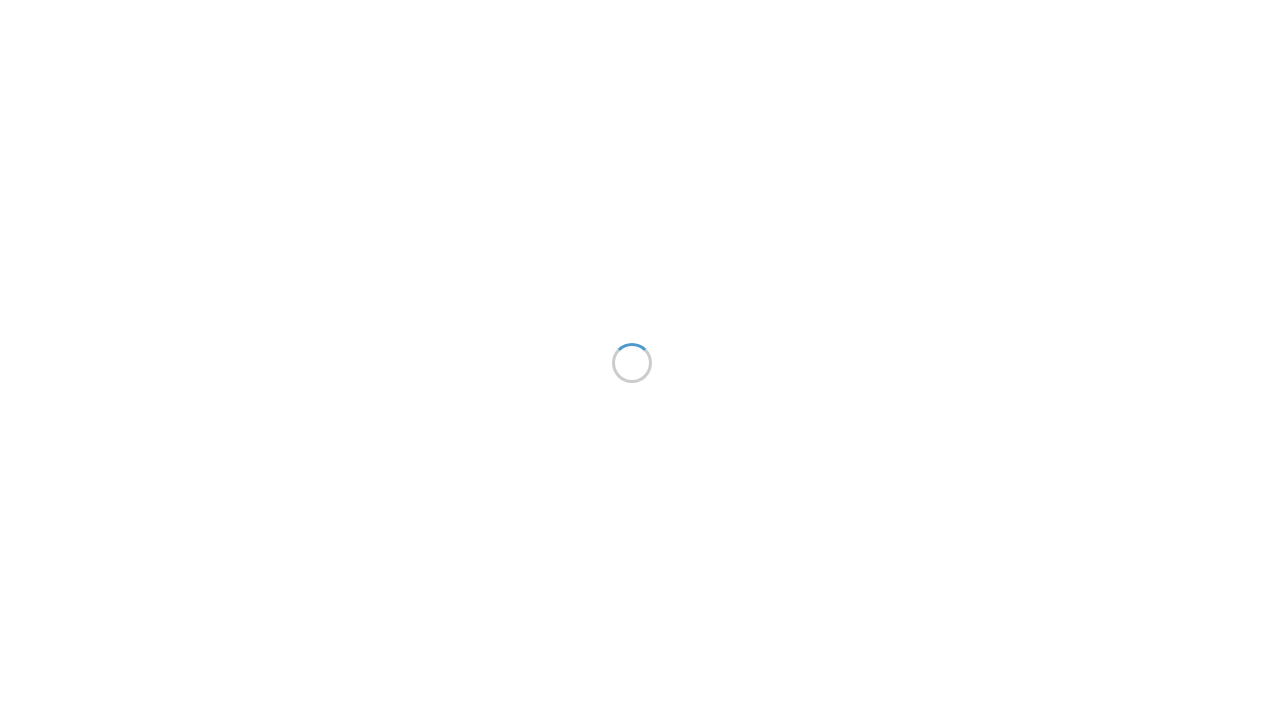 scroll, scrollTop: 0, scrollLeft: 0, axis: both 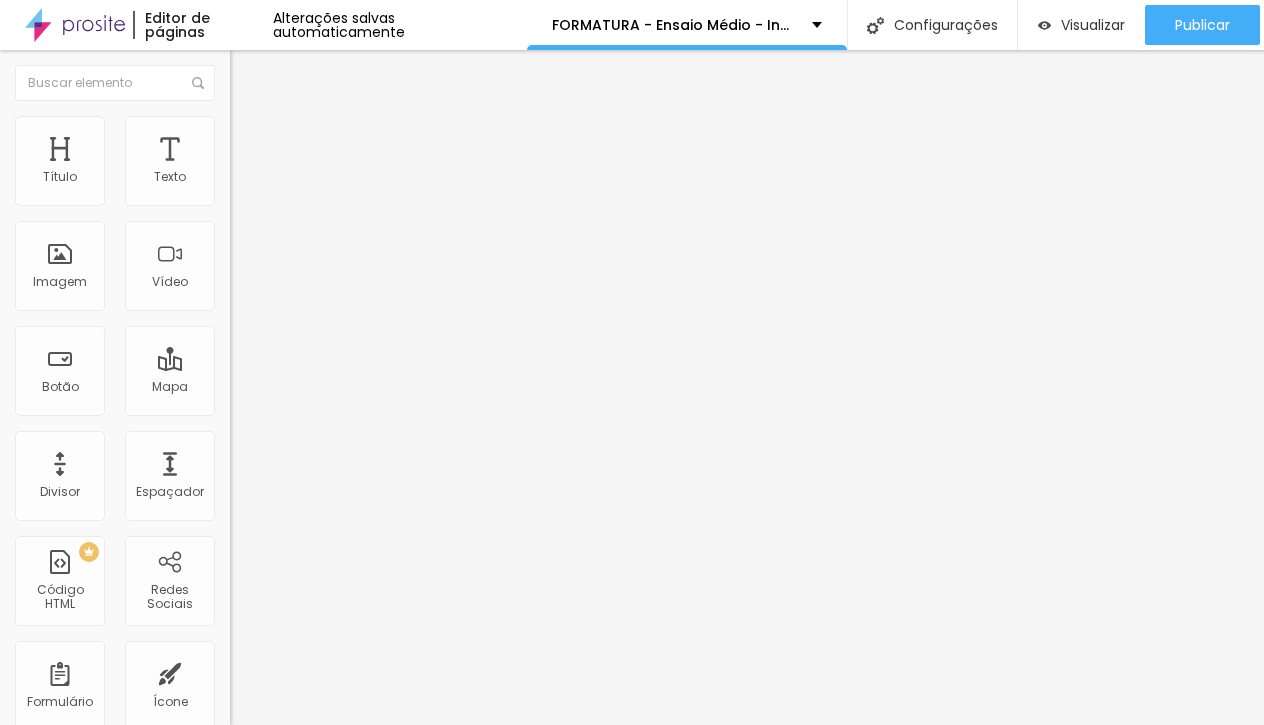 click 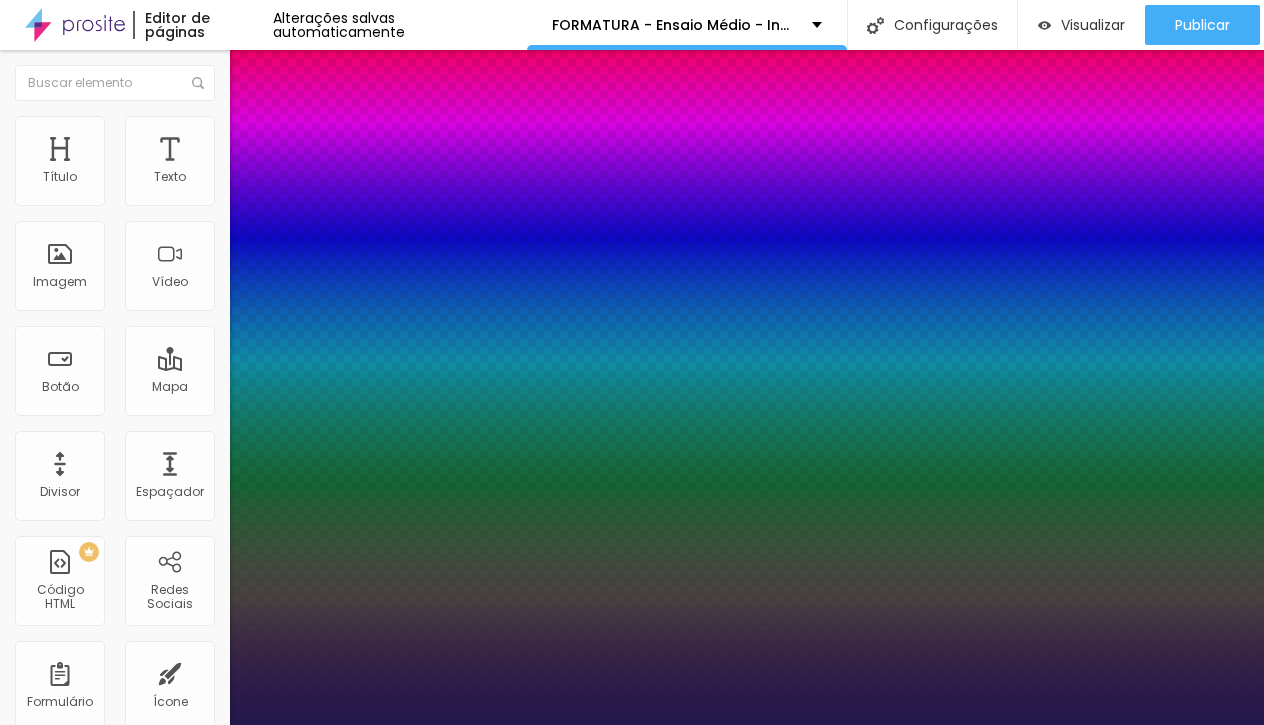 type on "1" 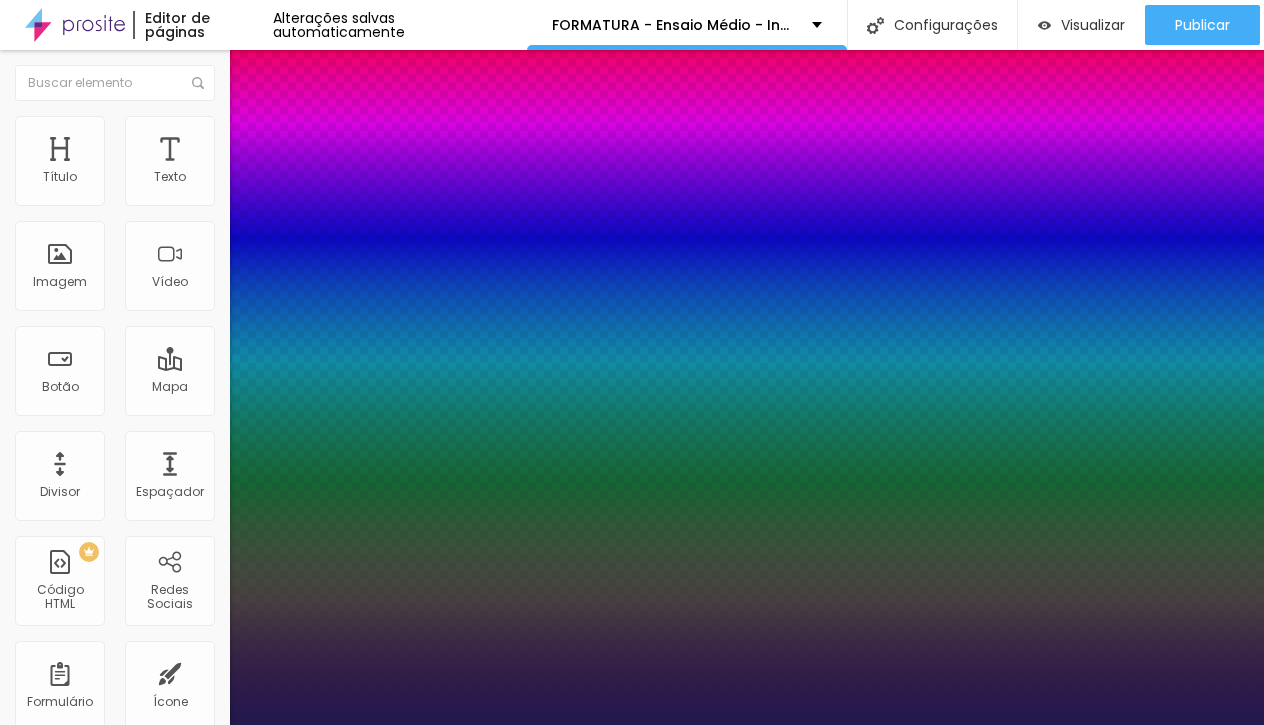type on "11" 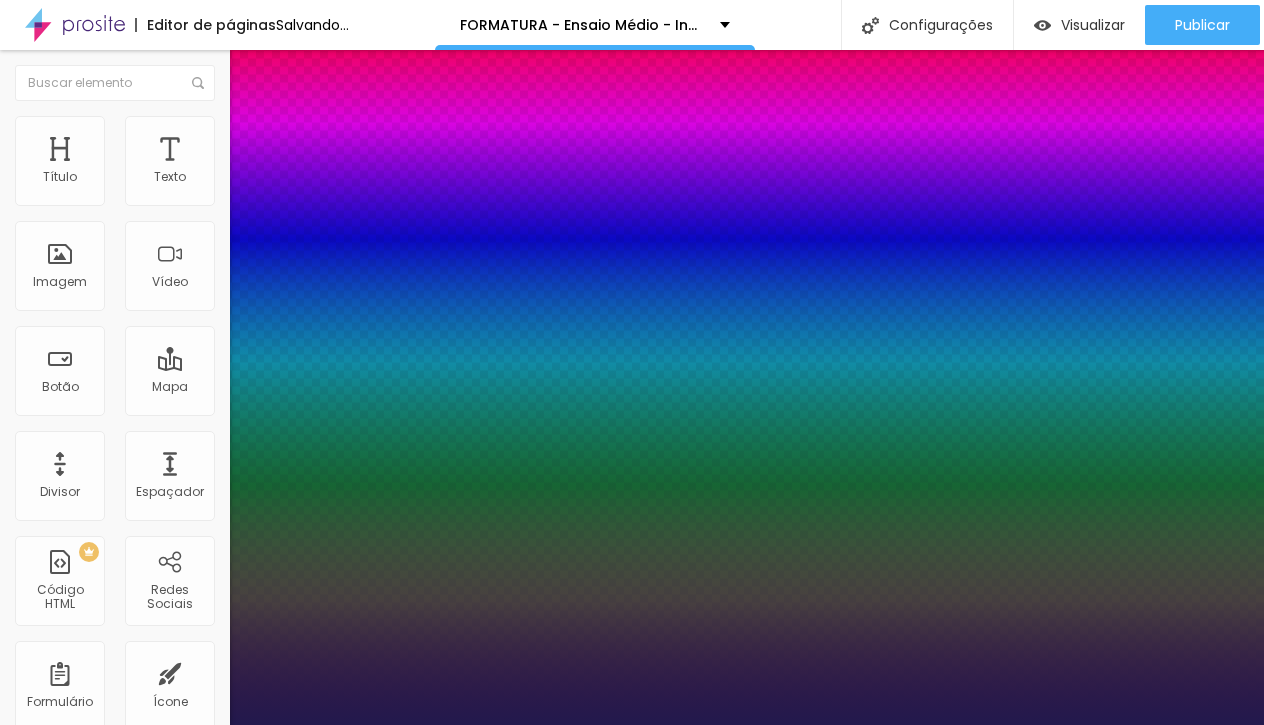 type on "1" 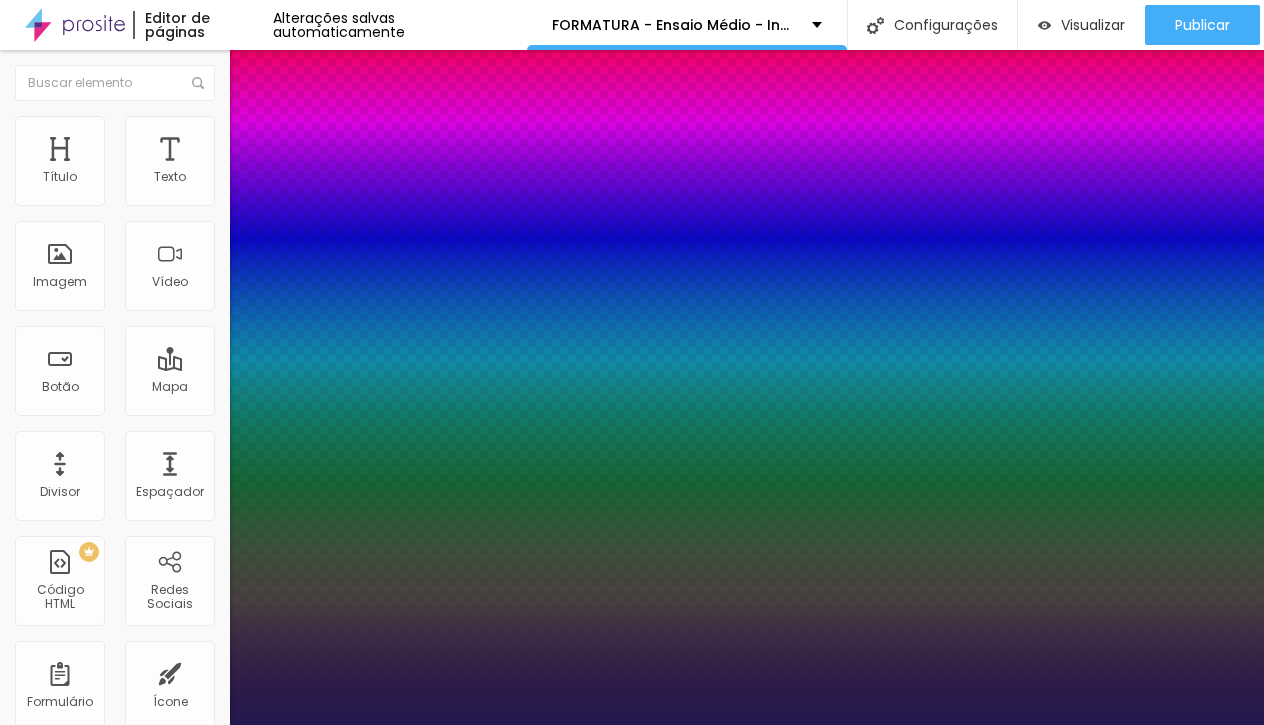 type on "16" 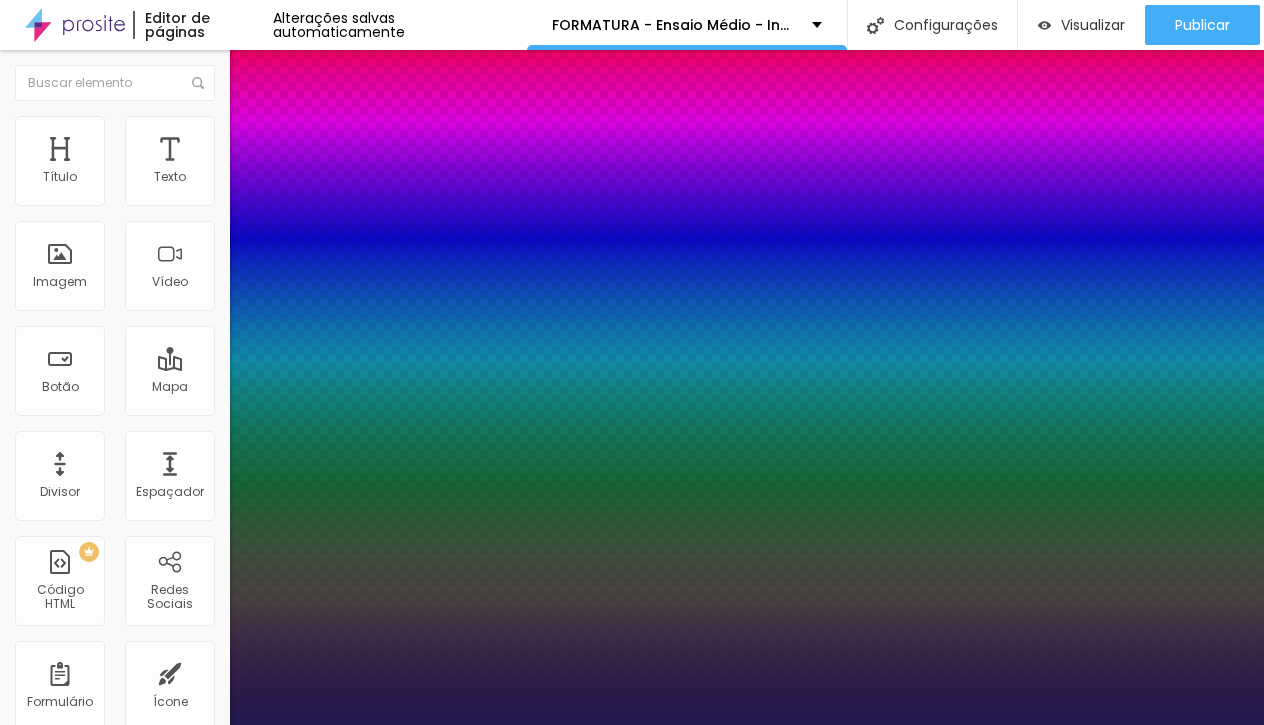 type on "17" 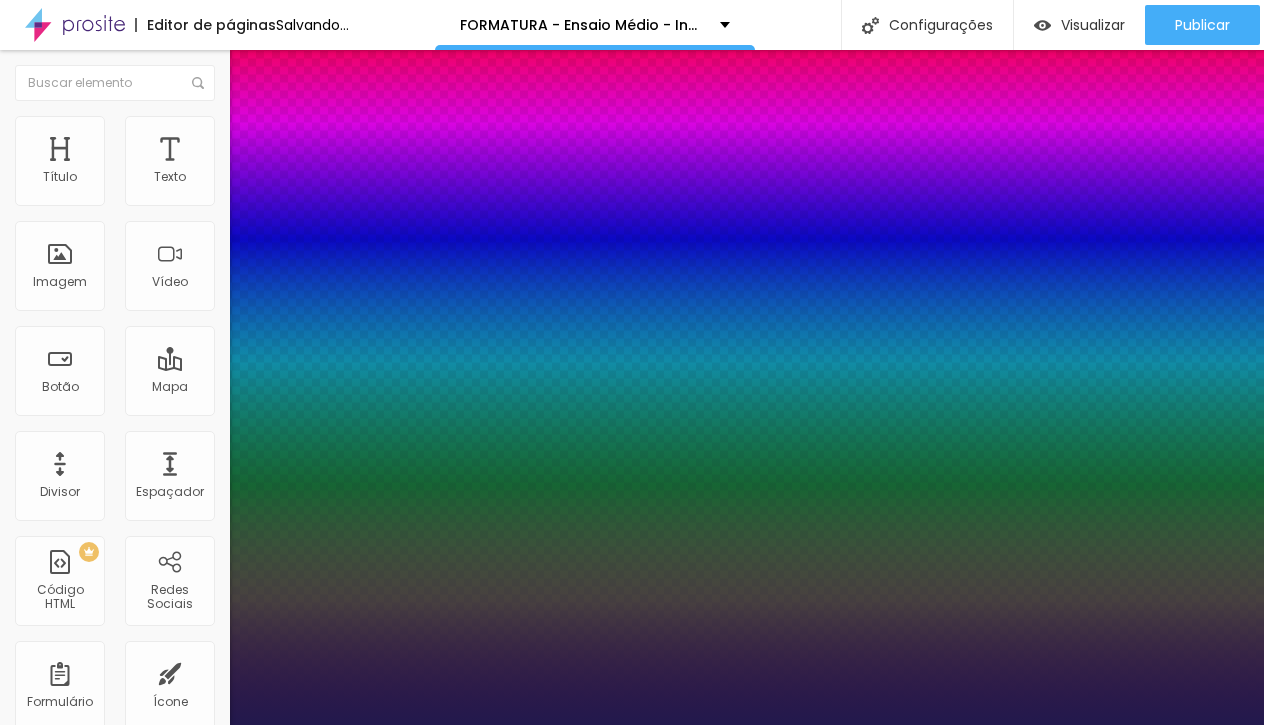 type on "16" 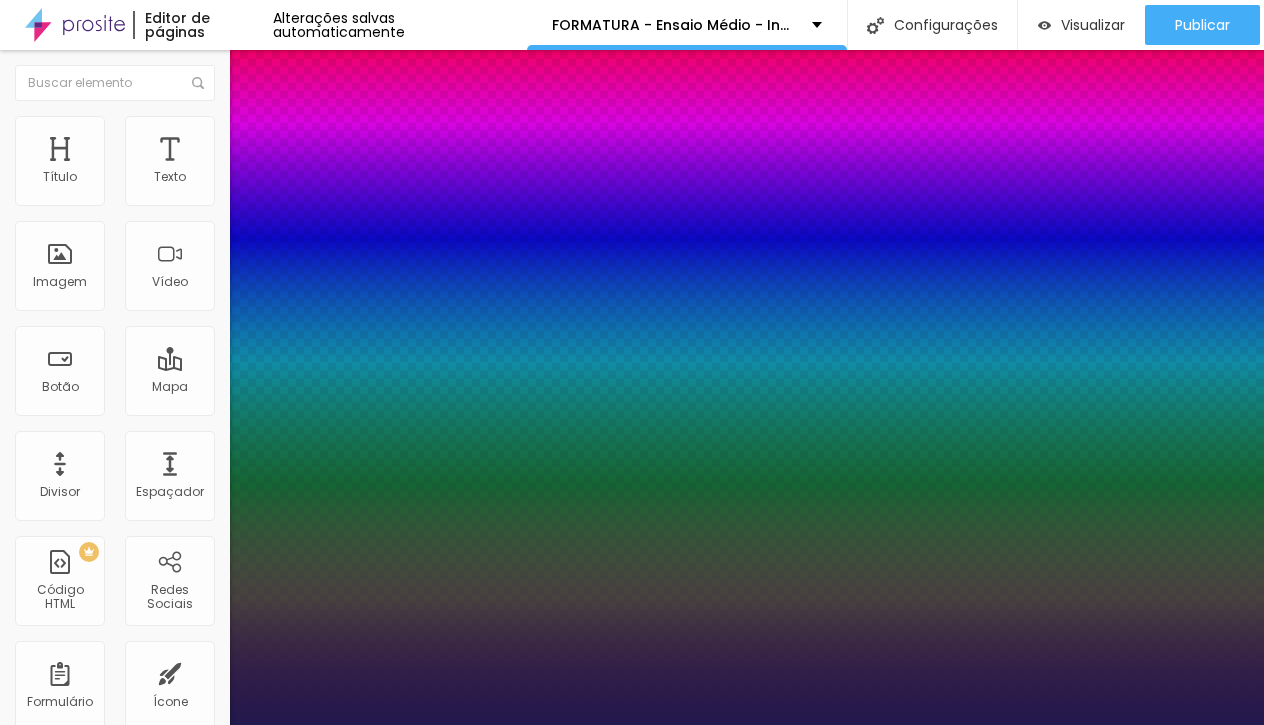 type on "16" 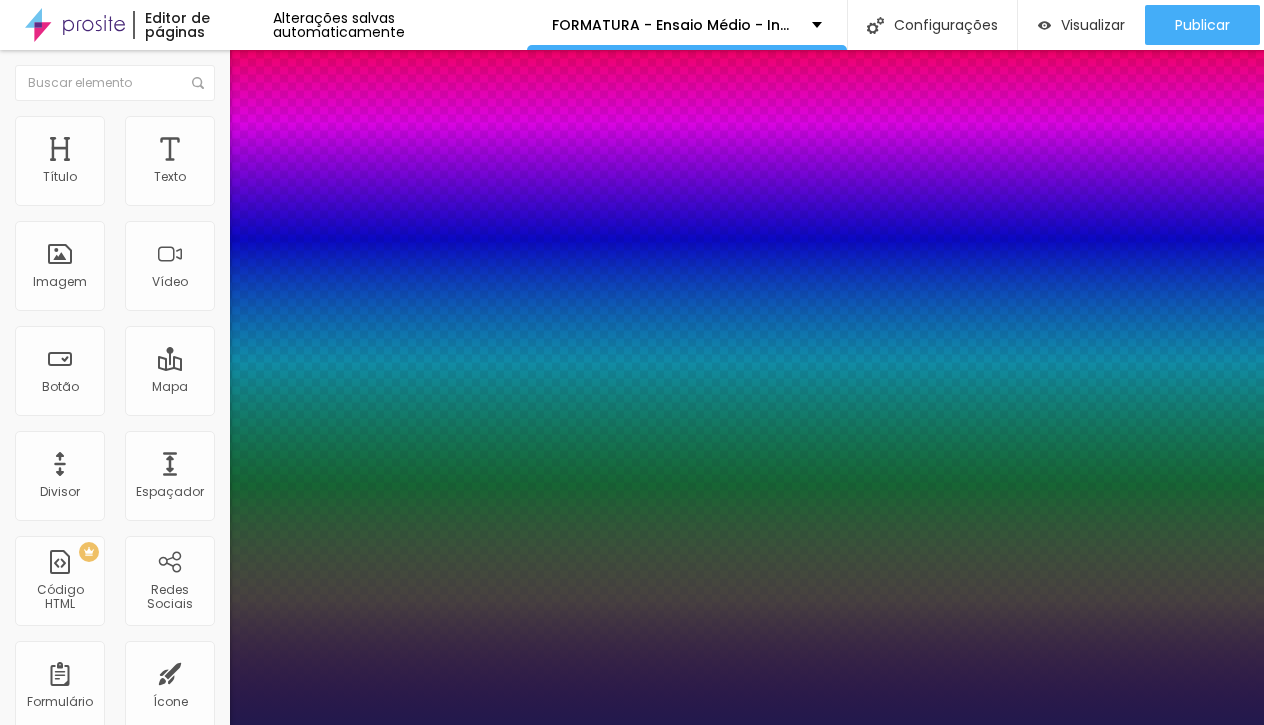type on "16" 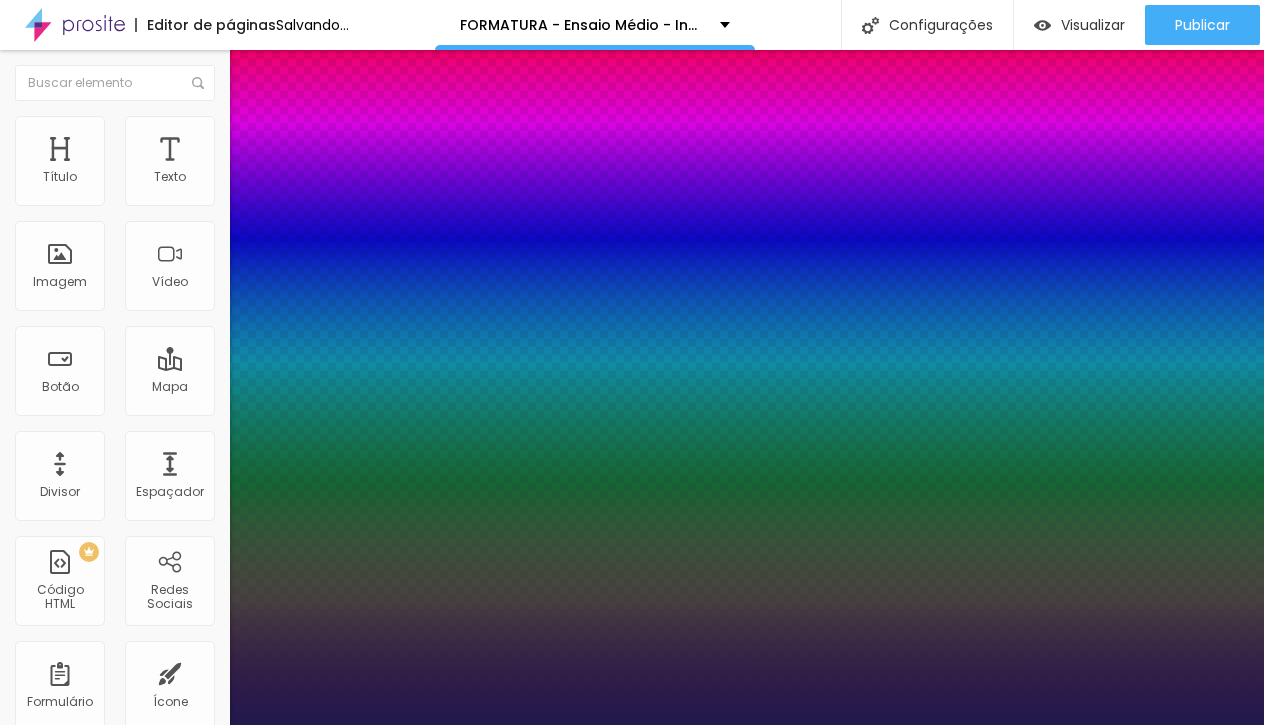 click at bounding box center [632, 725] 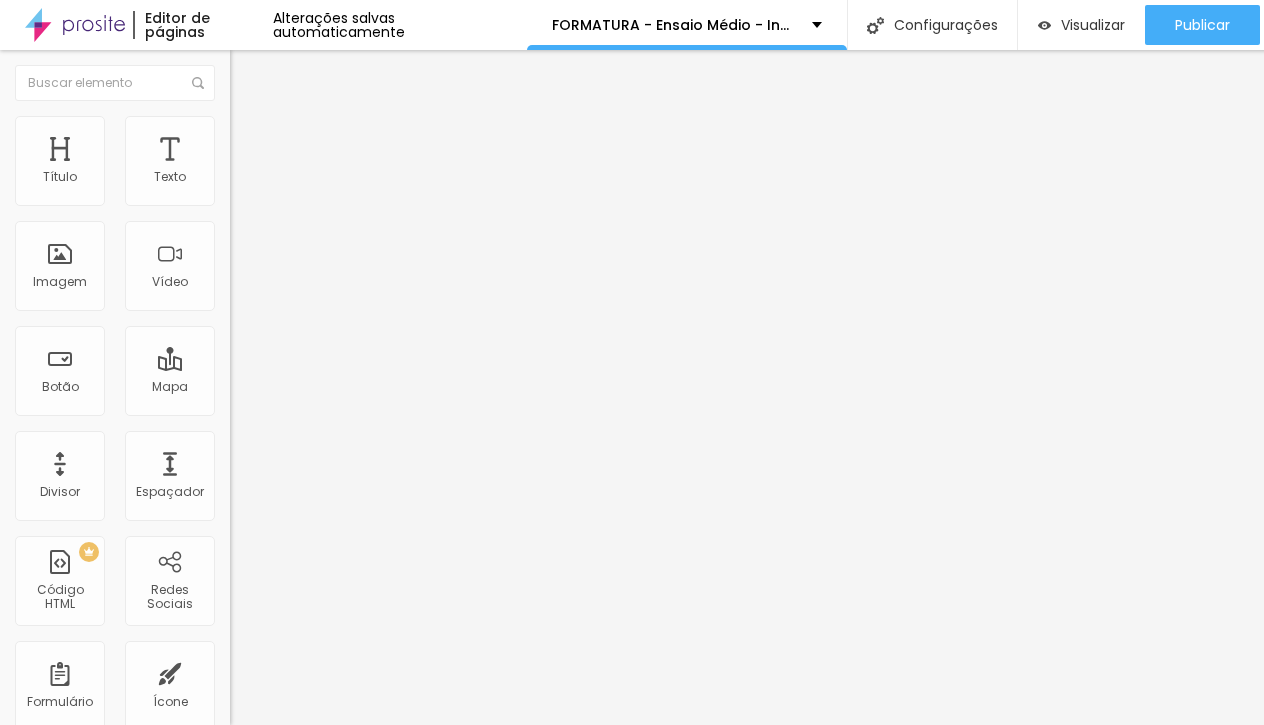 click 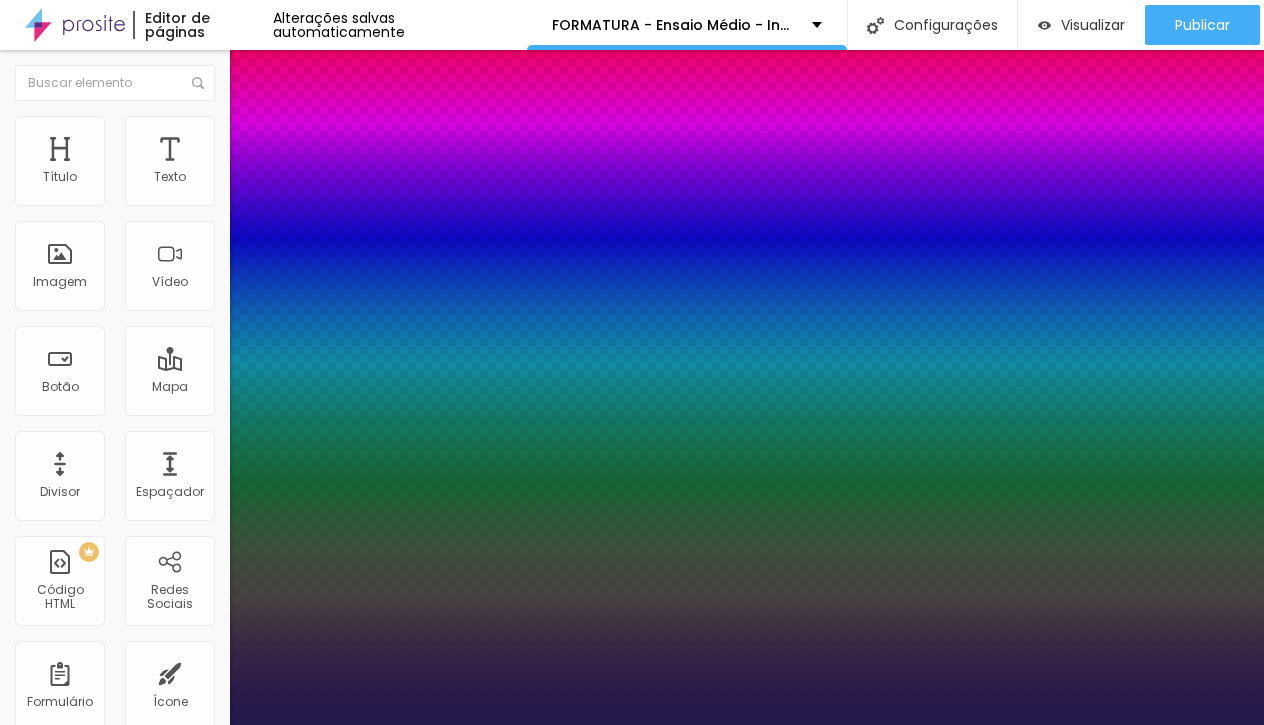 type on "1" 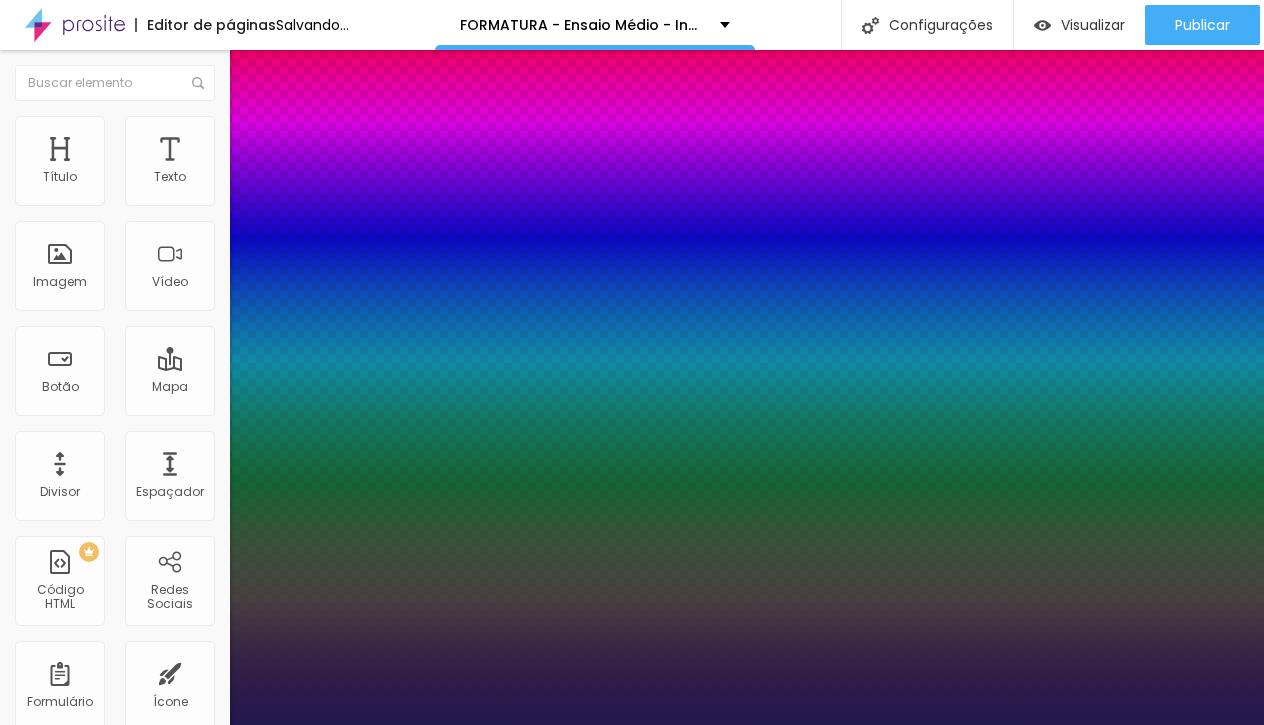 click at bounding box center (632, 725) 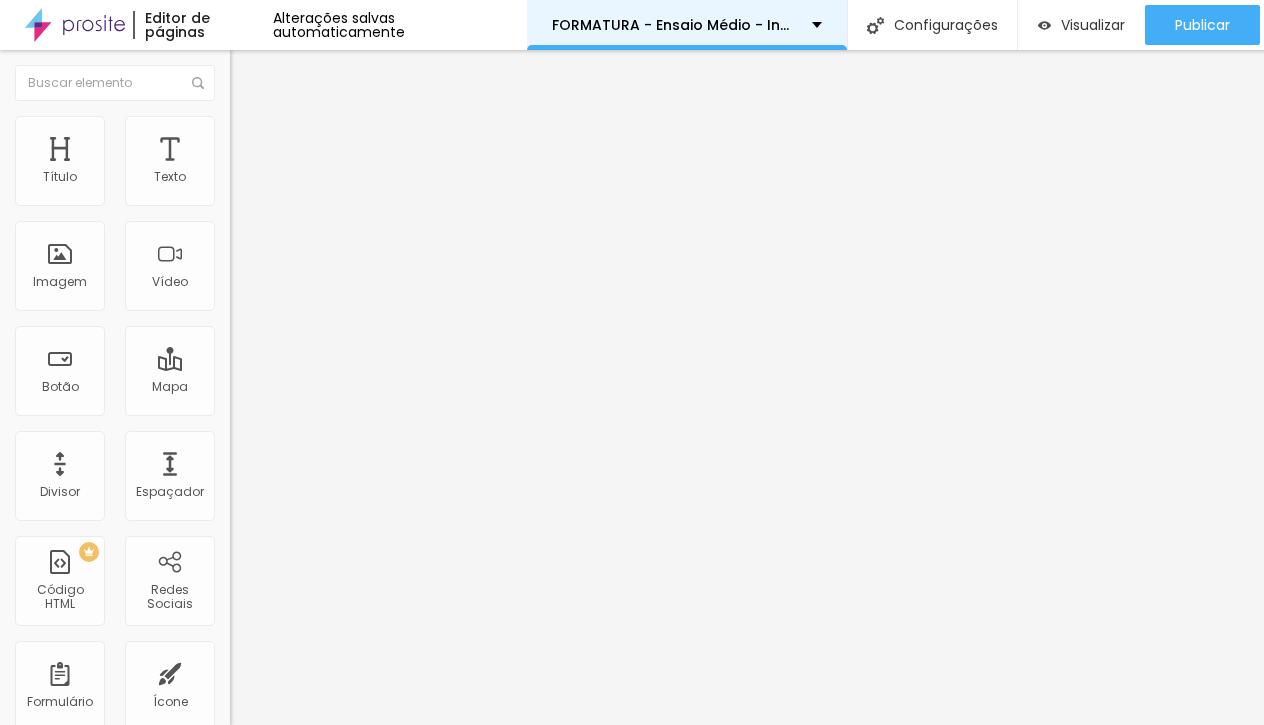 scroll, scrollTop: 0, scrollLeft: 0, axis: both 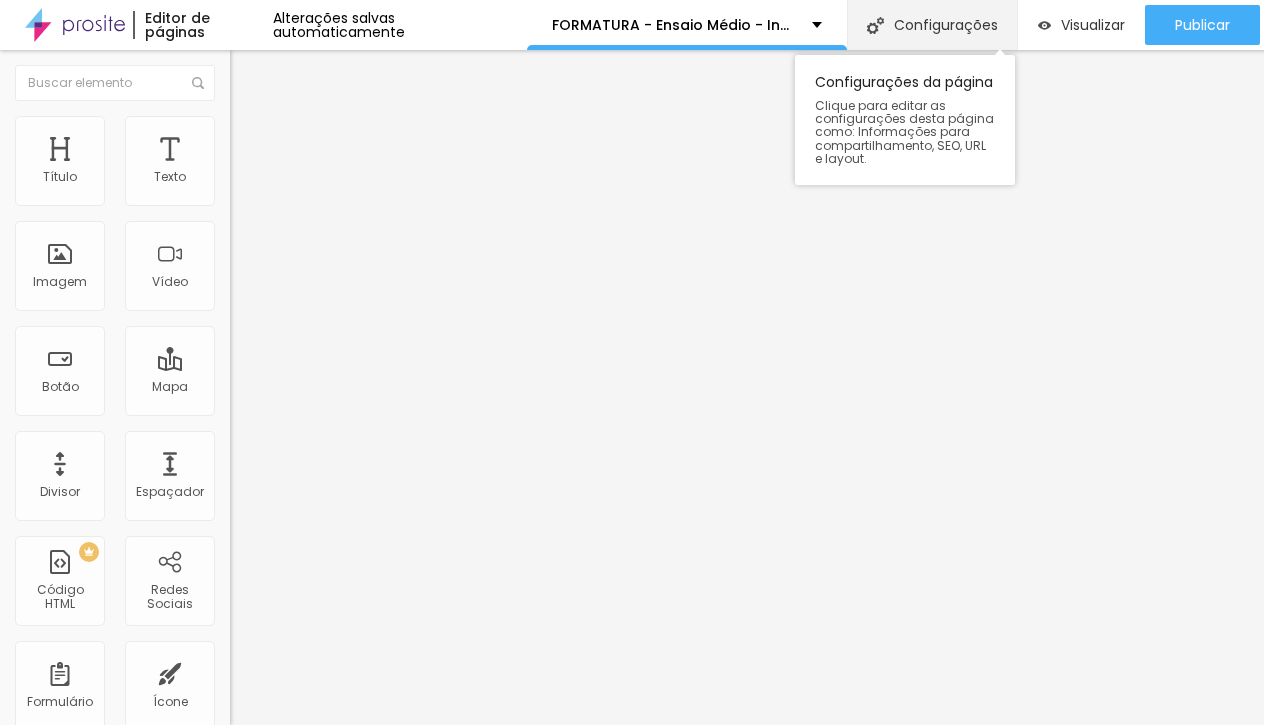 click on "Configurações" at bounding box center (932, 25) 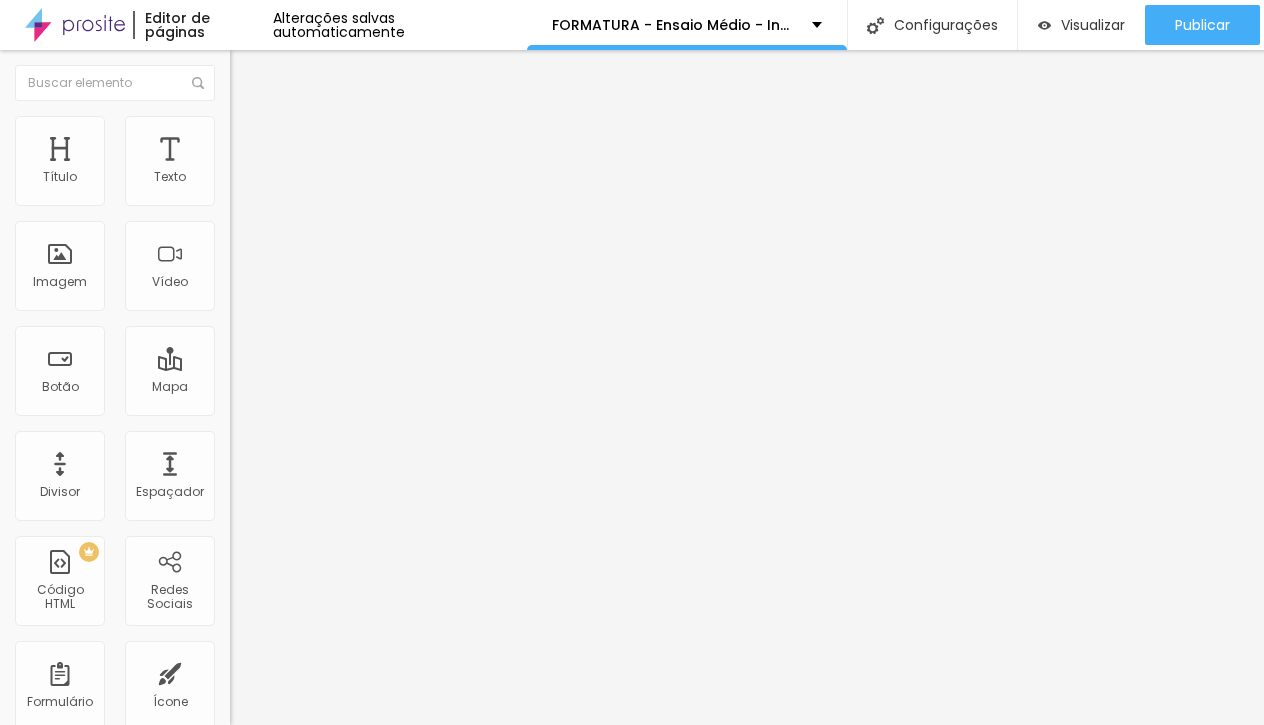 click on "FORMATURA - Ensaio Médio - Individual" at bounding box center (632, 844) 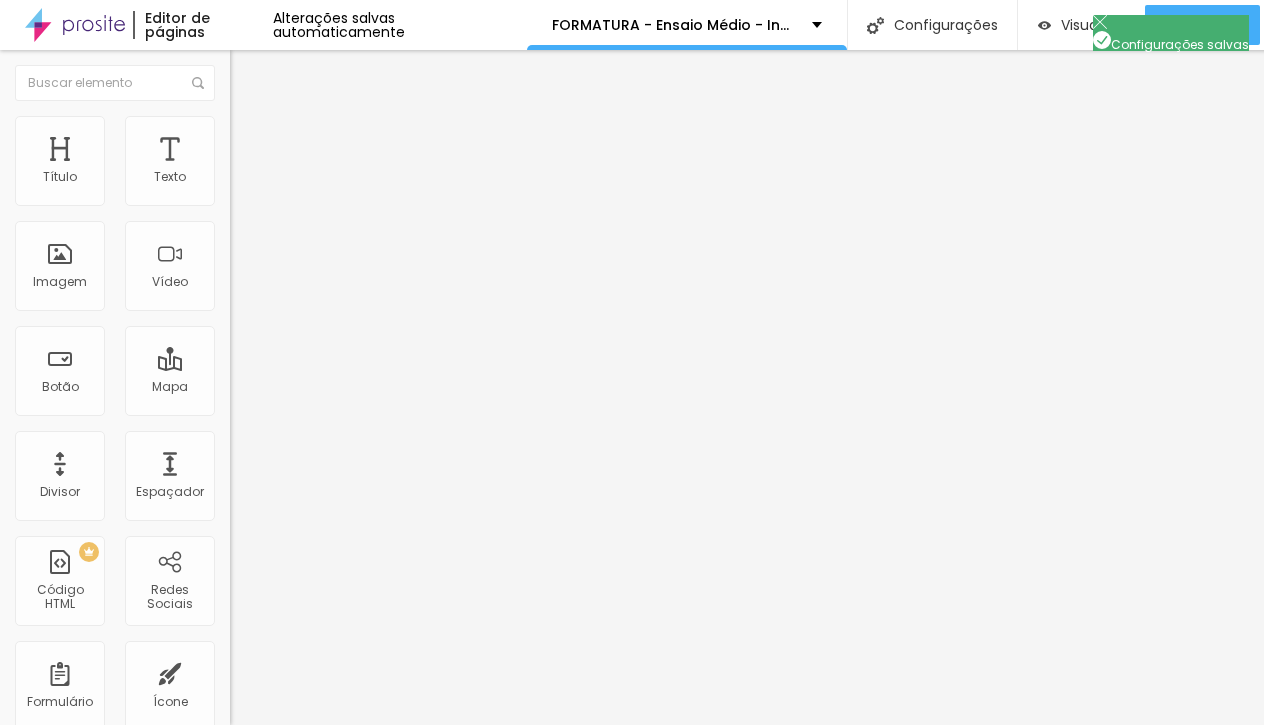 click at bounding box center (632, 746) 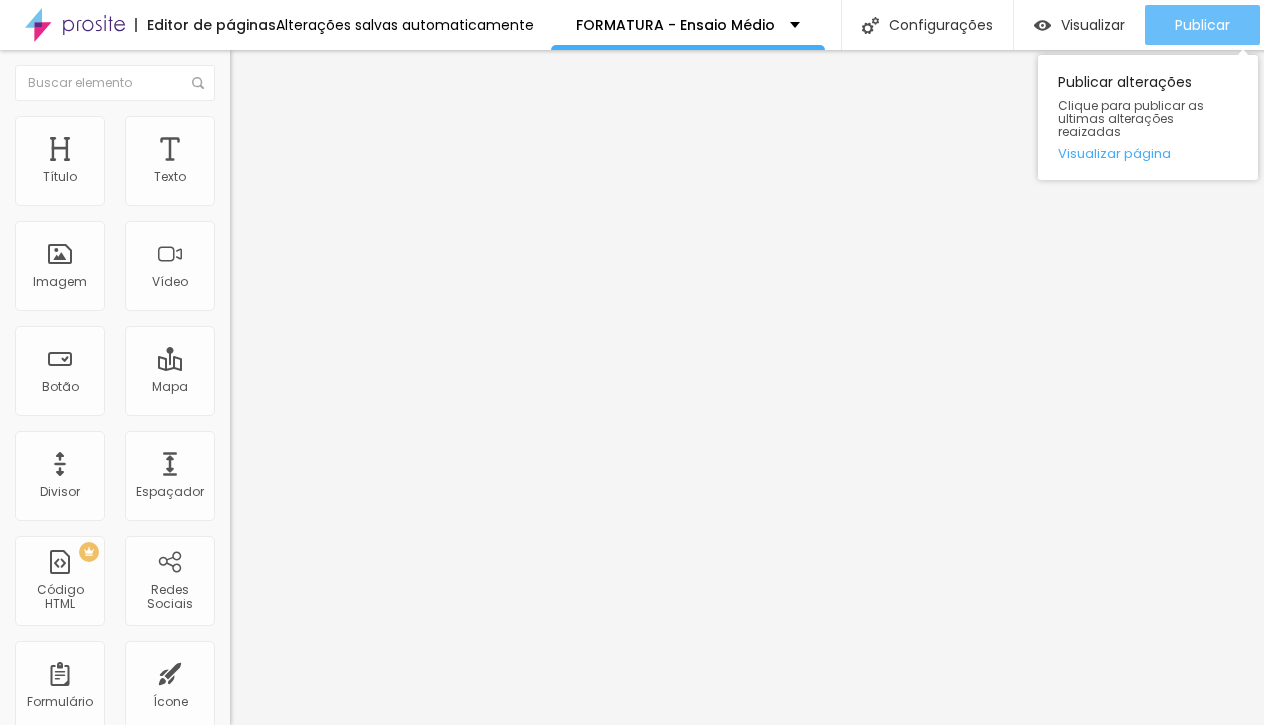 click on "Publicar" at bounding box center [1202, 25] 